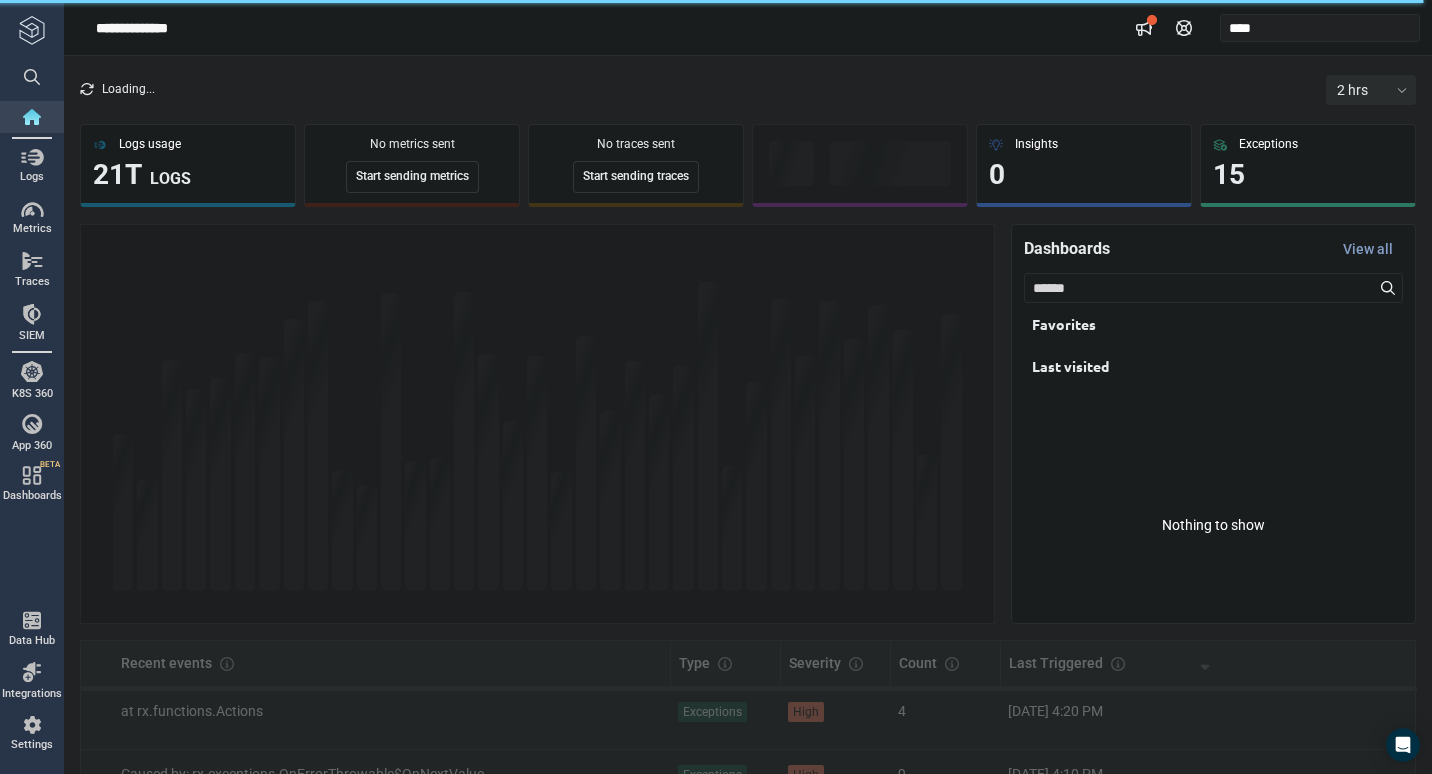 scroll, scrollTop: 0, scrollLeft: 0, axis: both 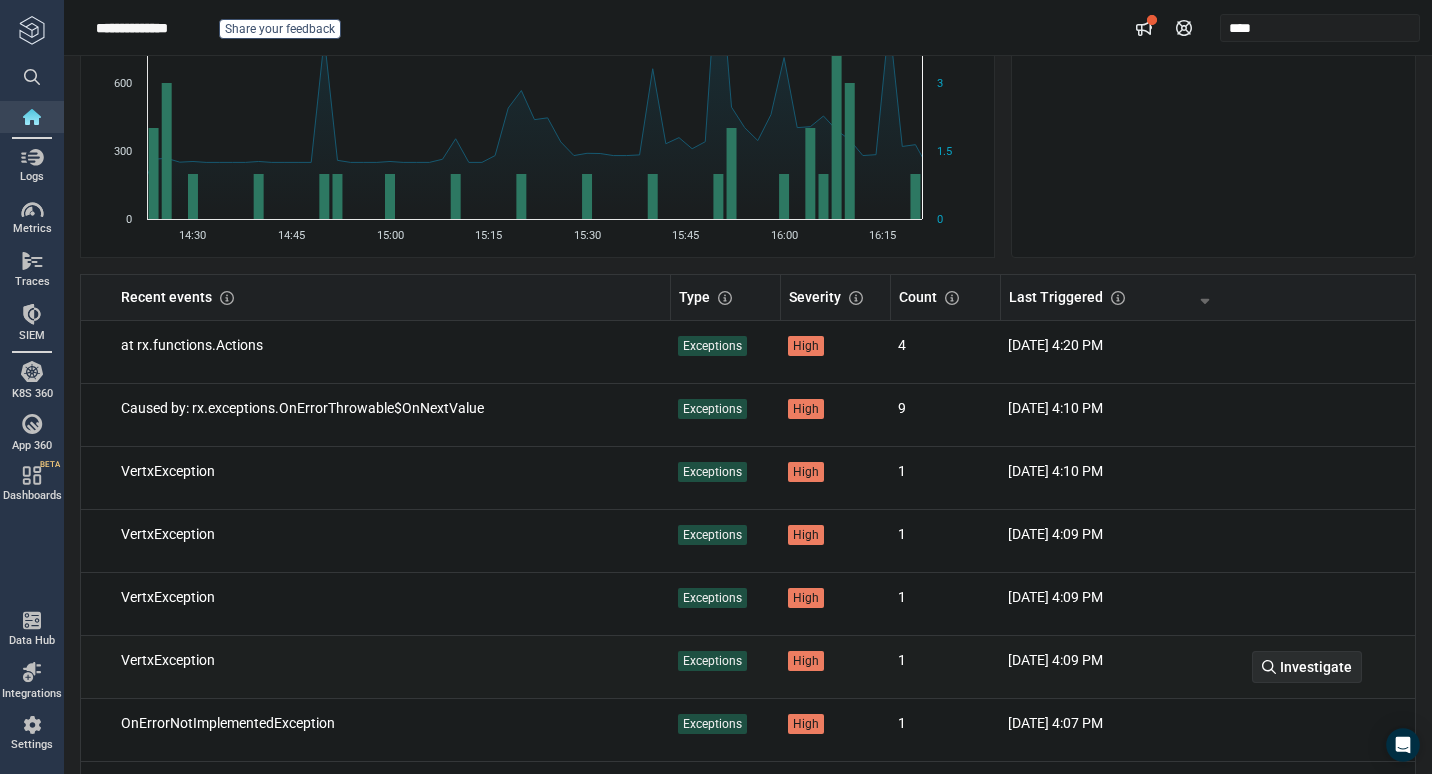 click on "Investigate" at bounding box center [1316, 667] 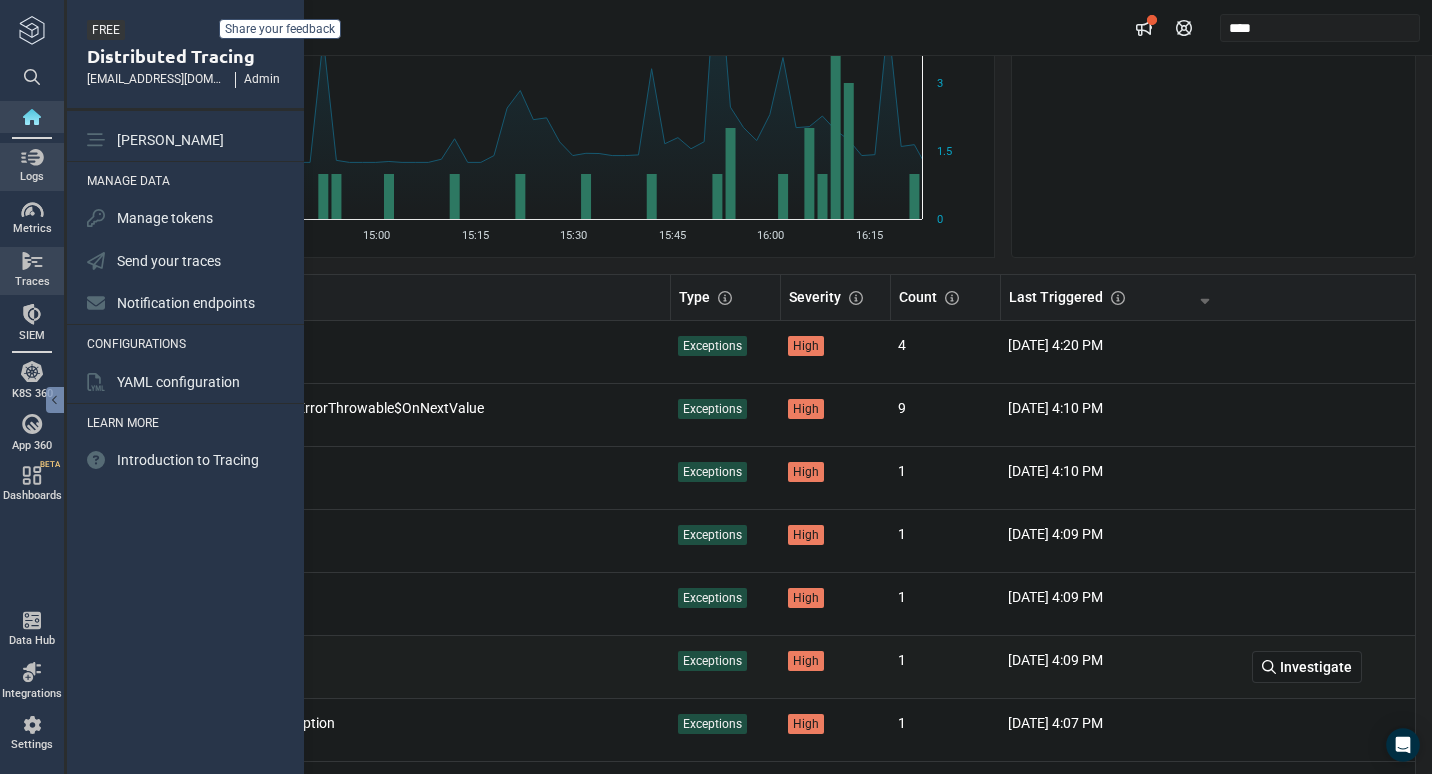click on "Logs" at bounding box center [32, 167] 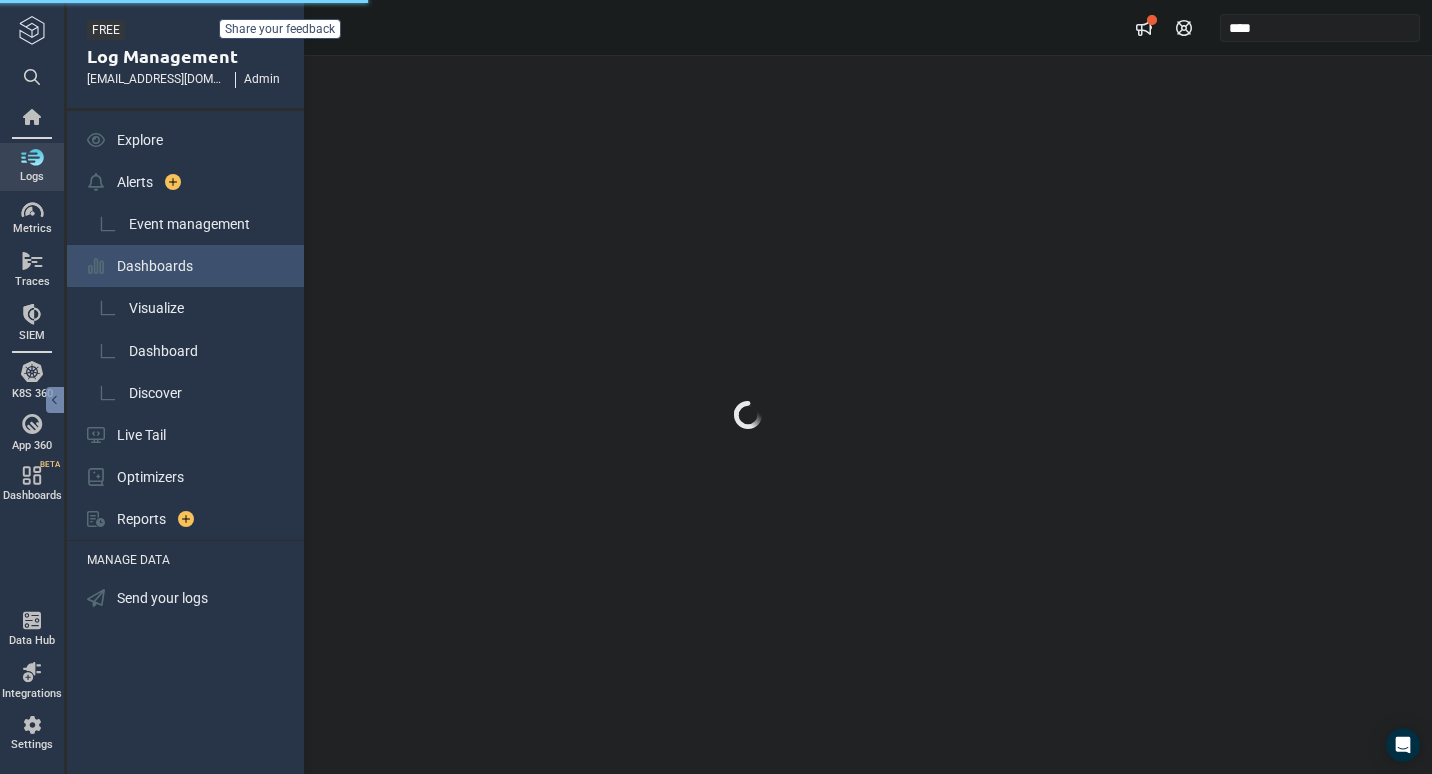 scroll, scrollTop: 0, scrollLeft: 0, axis: both 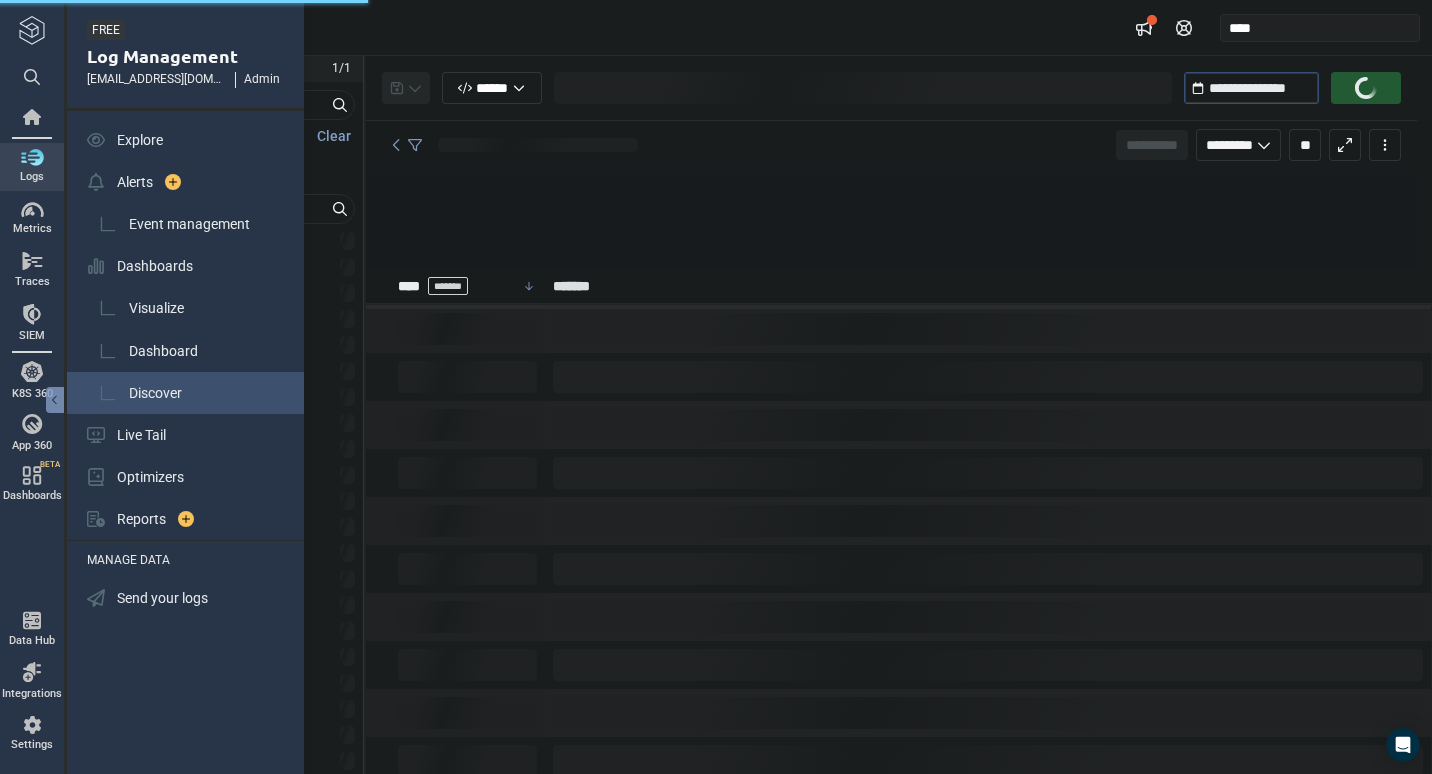 type on "*" 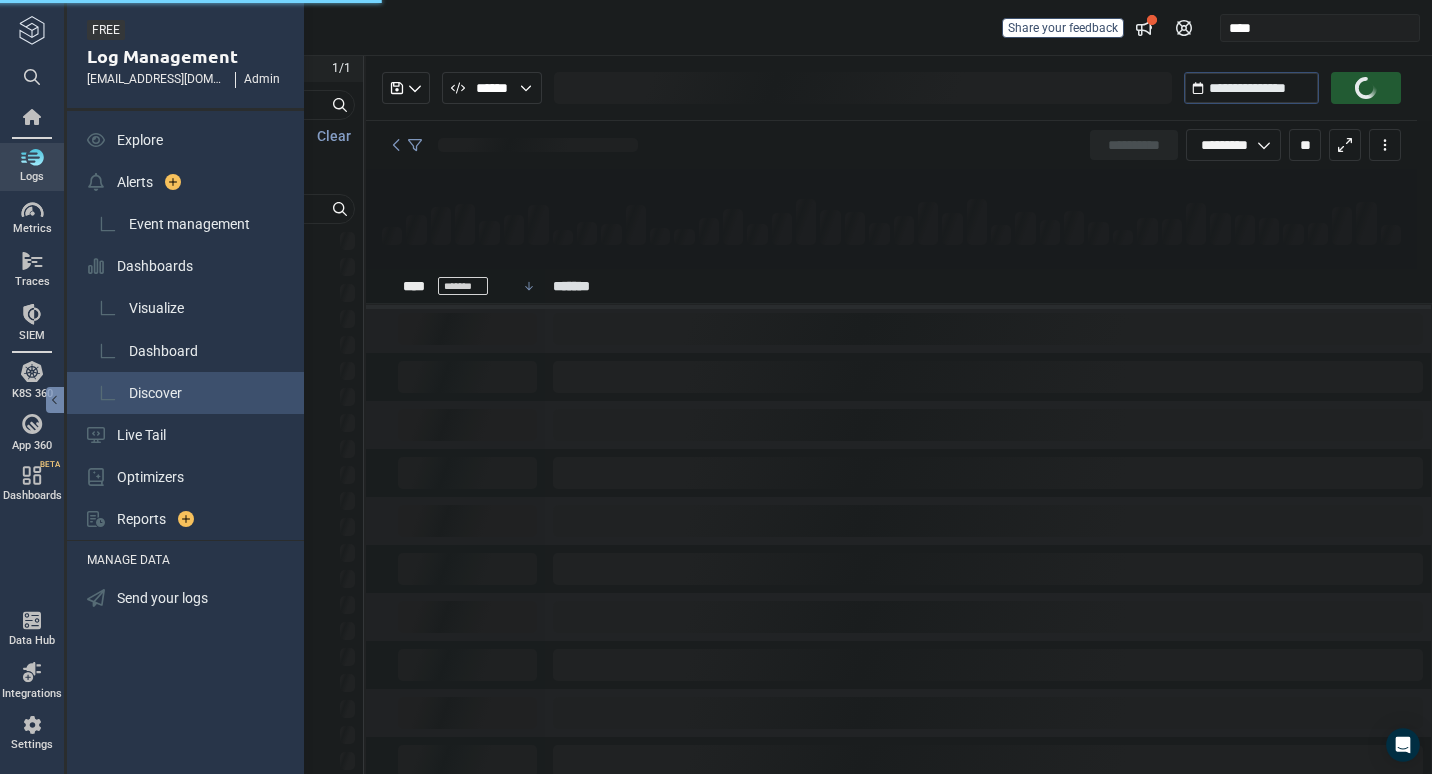 click on "Discover" at bounding box center [155, 393] 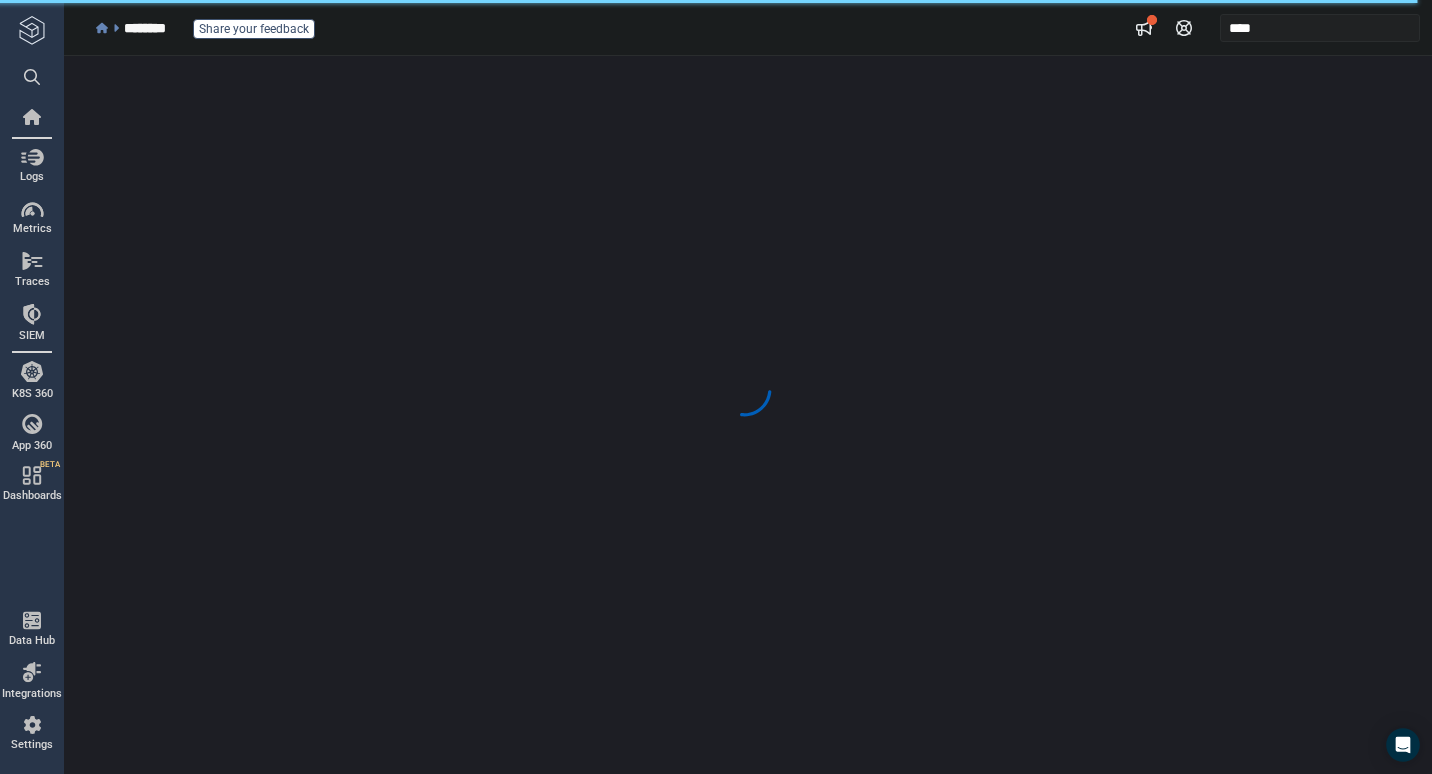 scroll, scrollTop: 0, scrollLeft: 0, axis: both 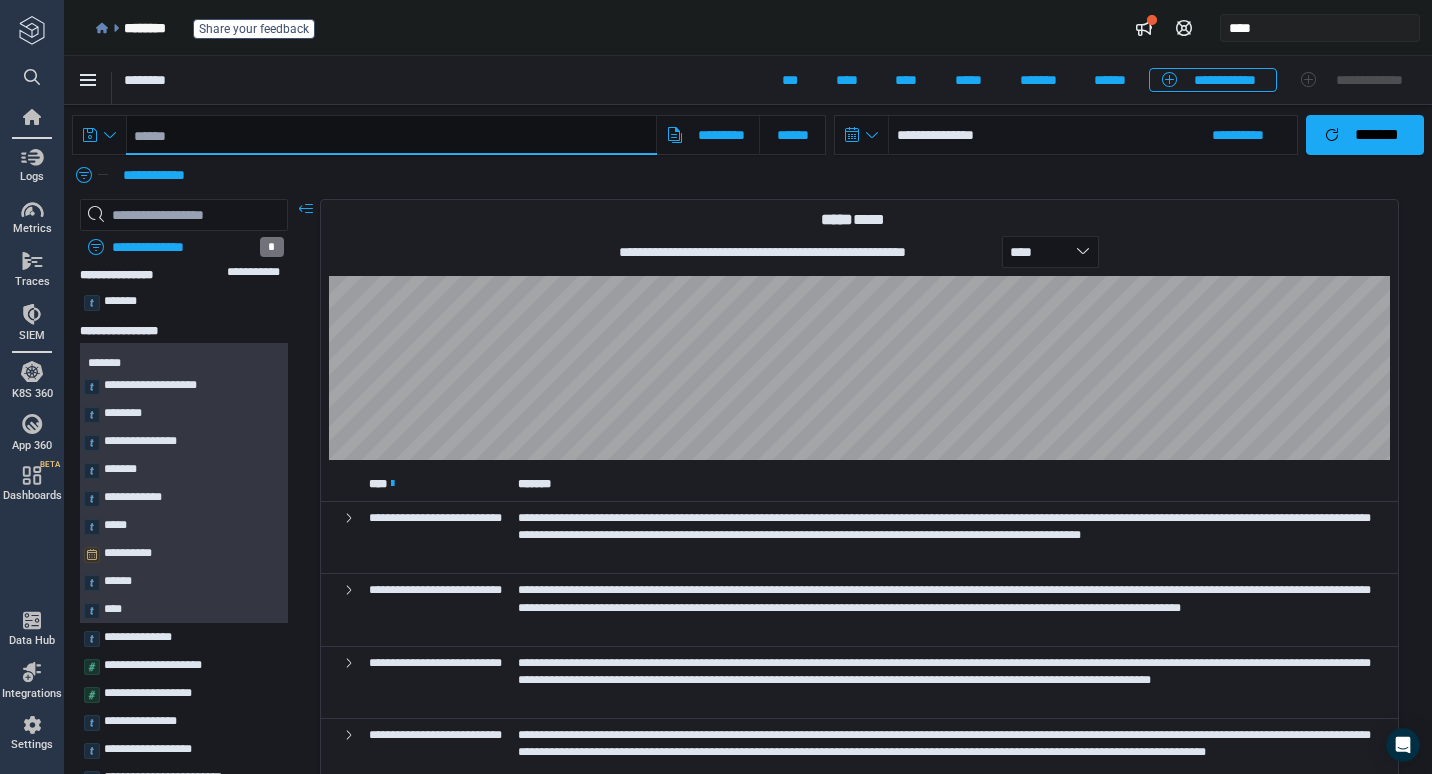 click at bounding box center [391, 135] 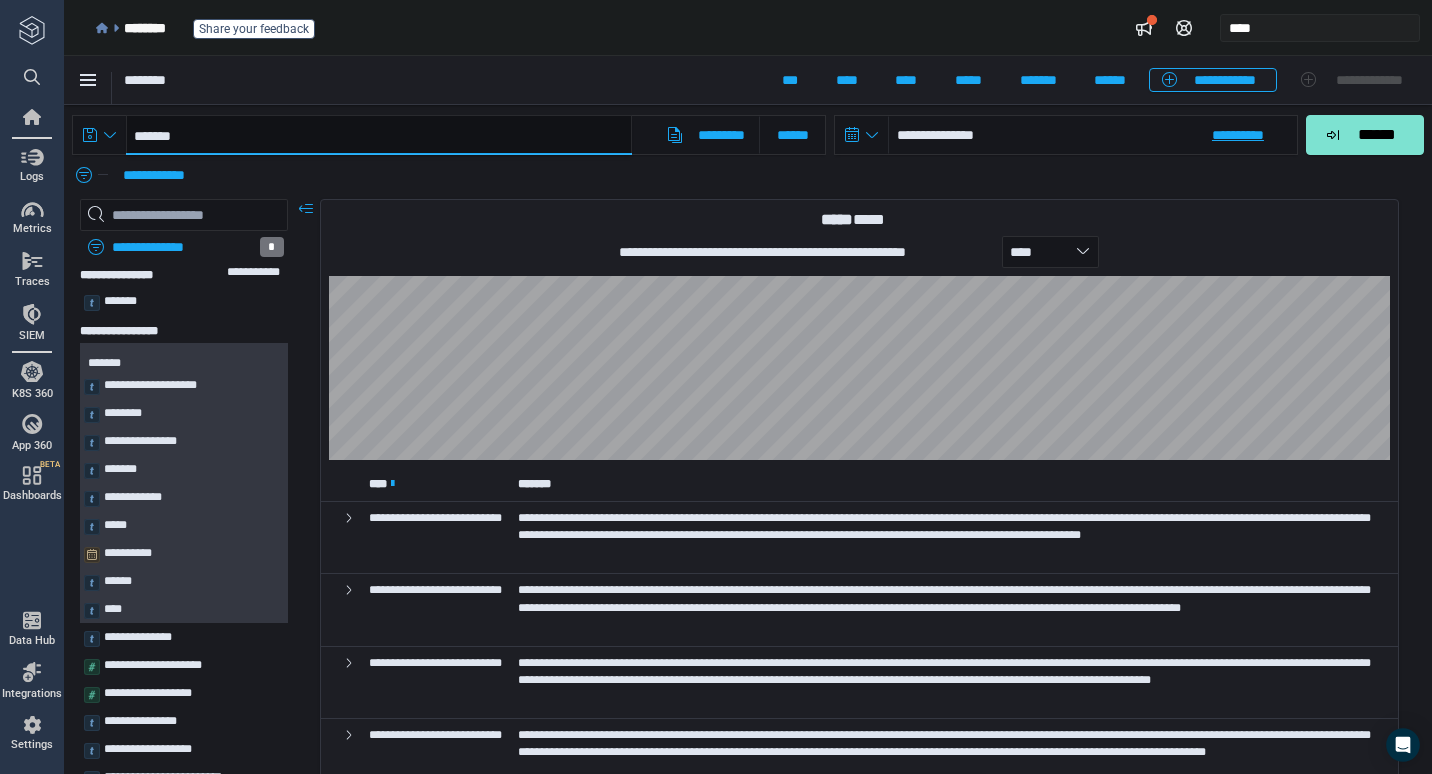 type on "*******" 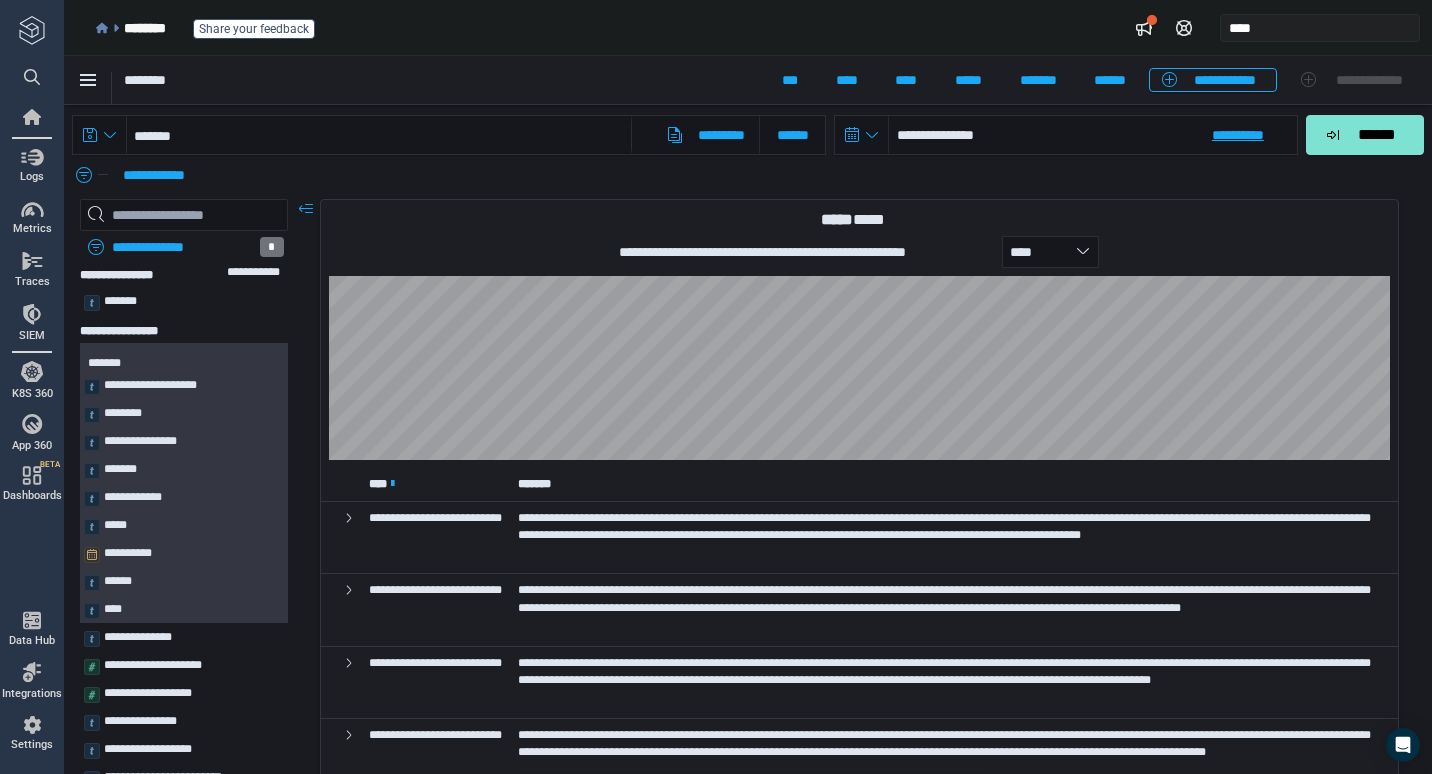 click on "**********" at bounding box center (1093, 135) 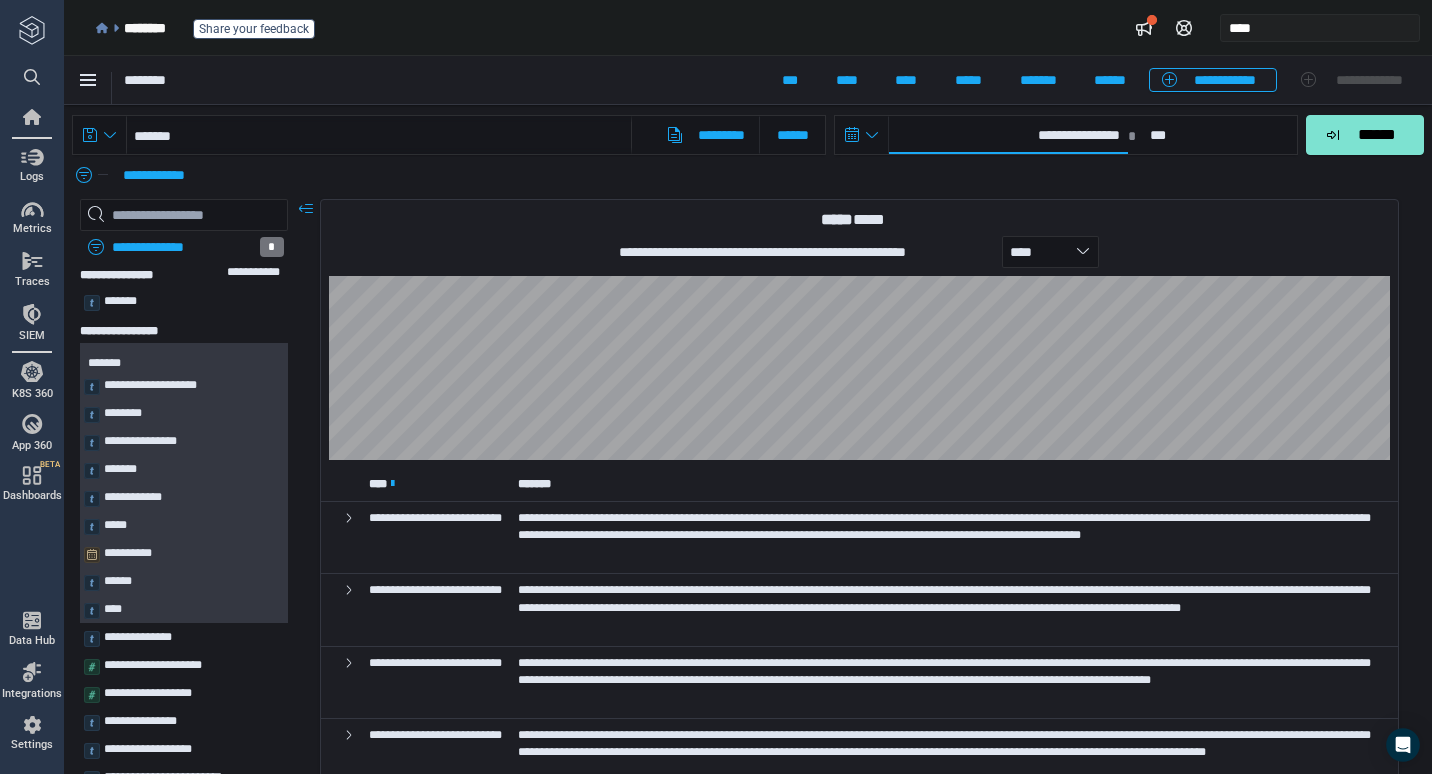 click on "**********" at bounding box center [1008, 135] 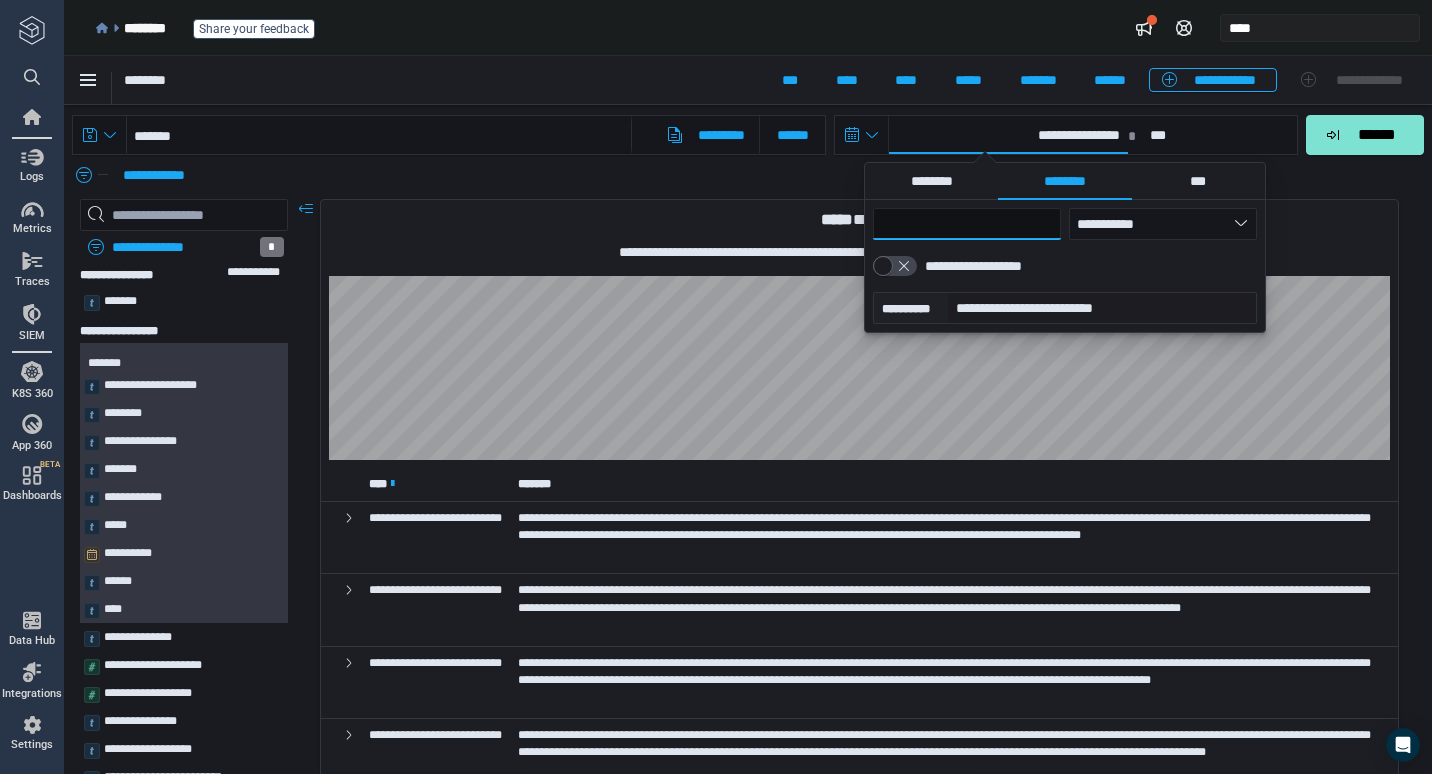 click on "**" at bounding box center [967, 224] 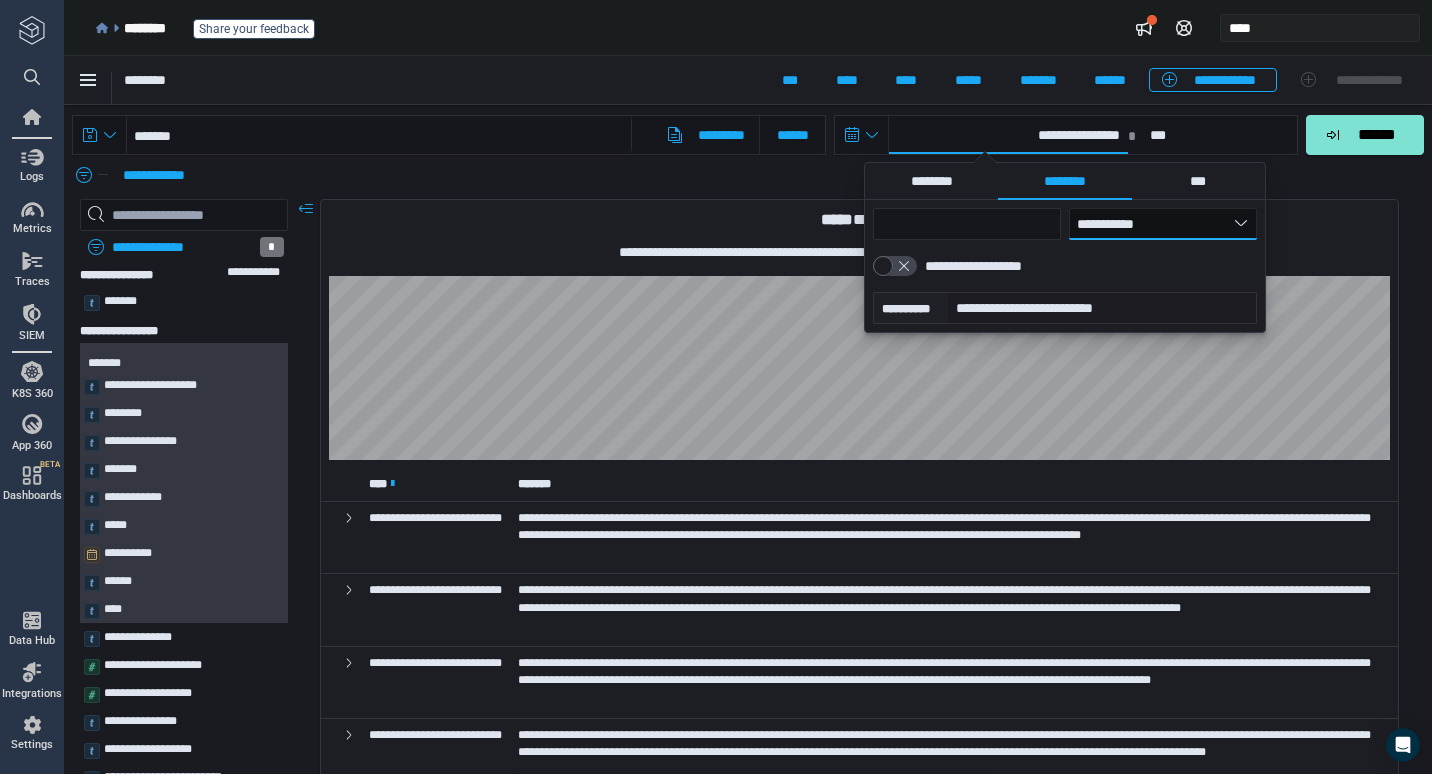 click on "**********" at bounding box center [1163, 224] 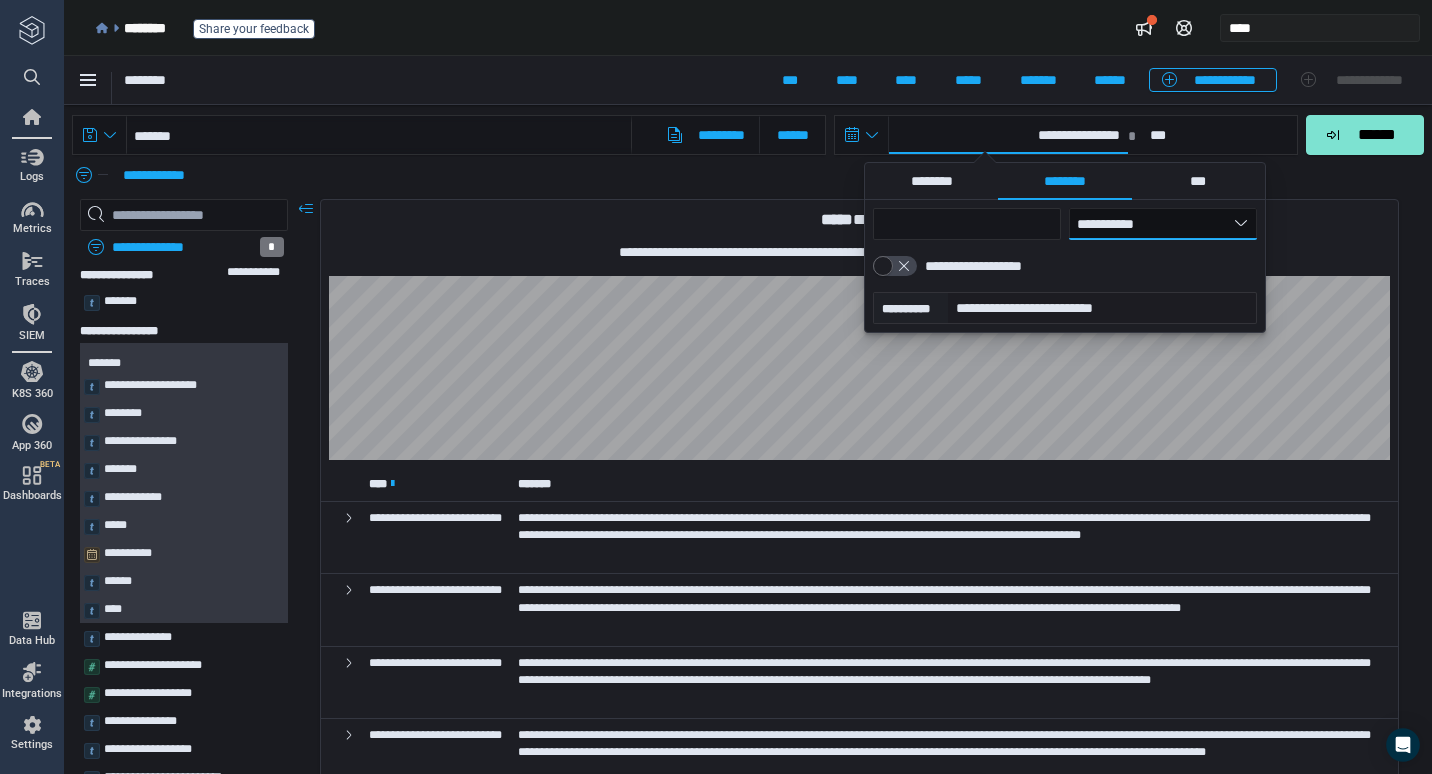 select on "*" 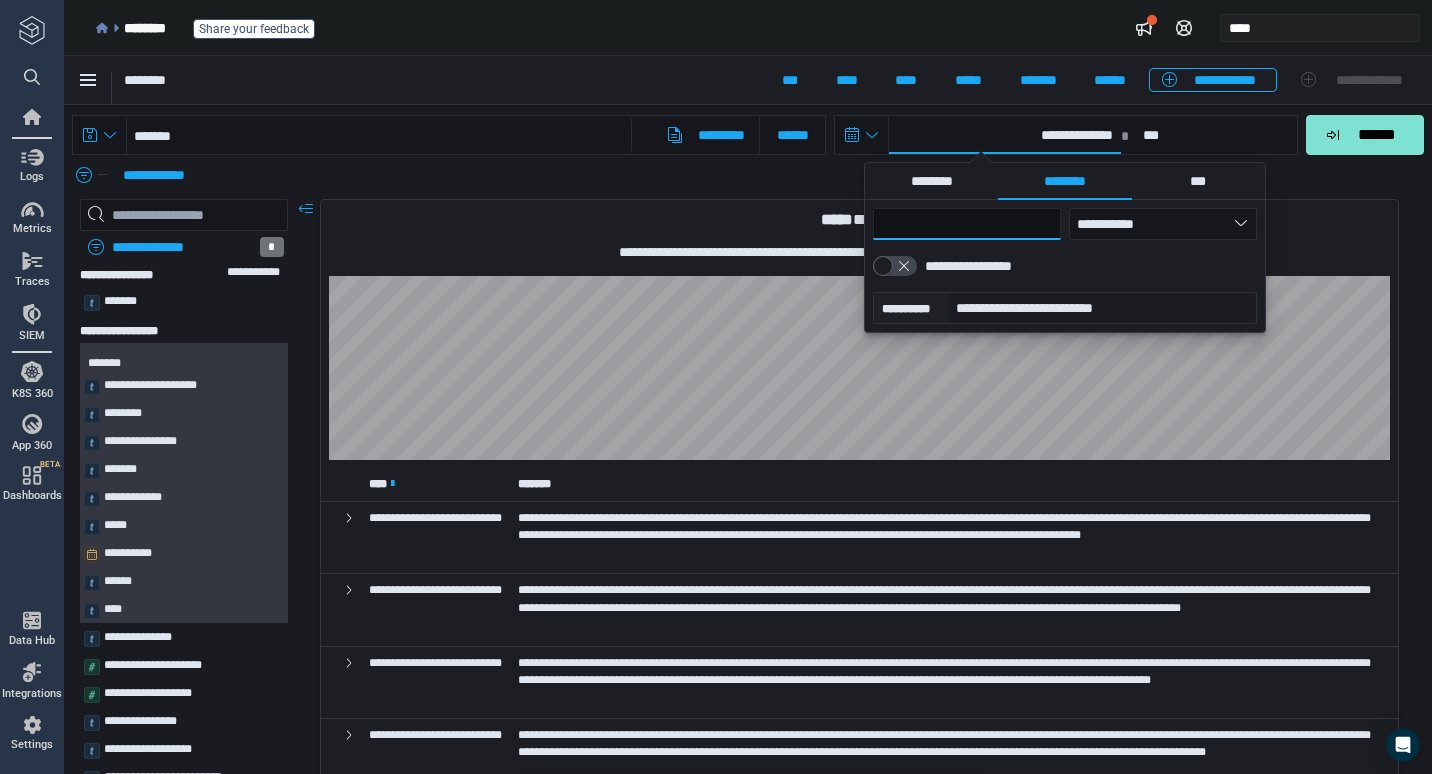 click on "**" at bounding box center (967, 224) 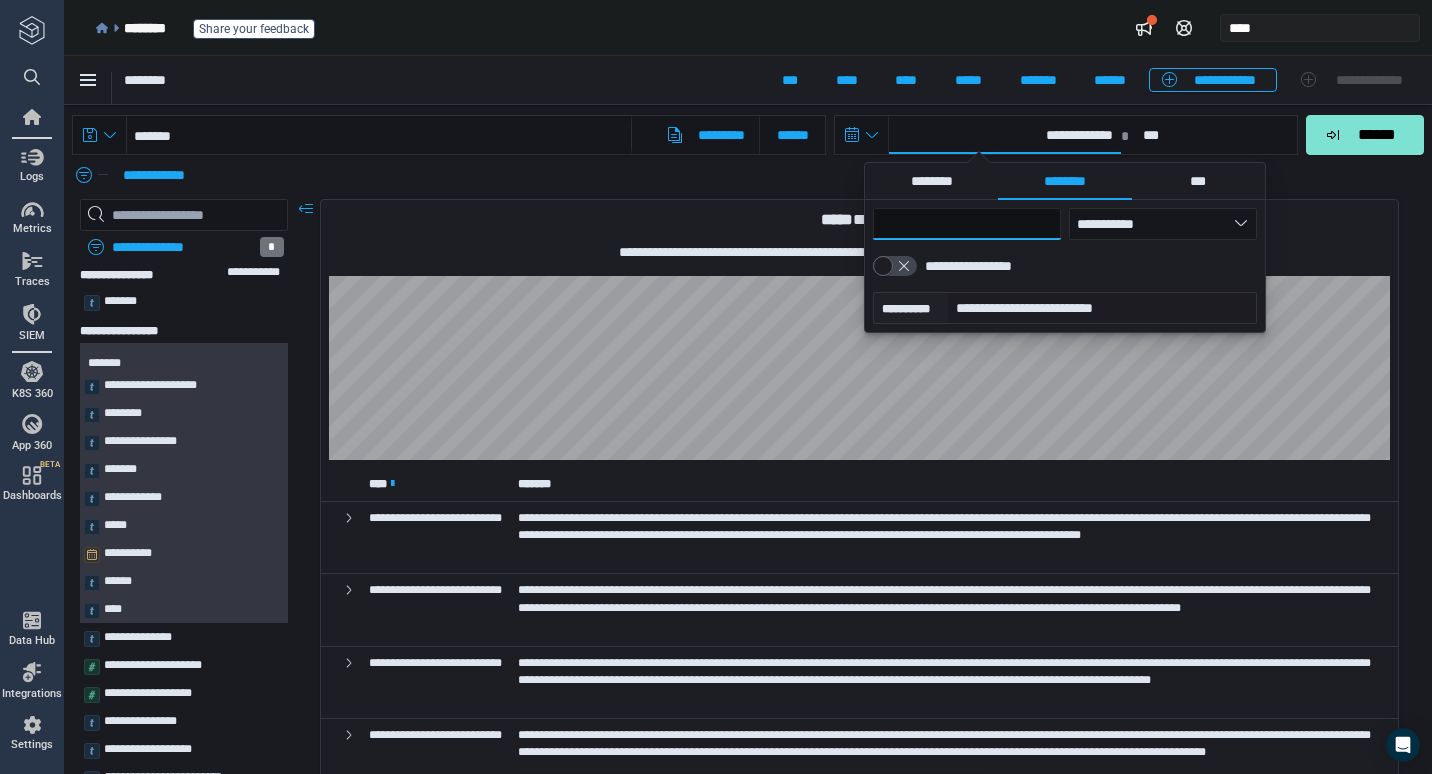 type 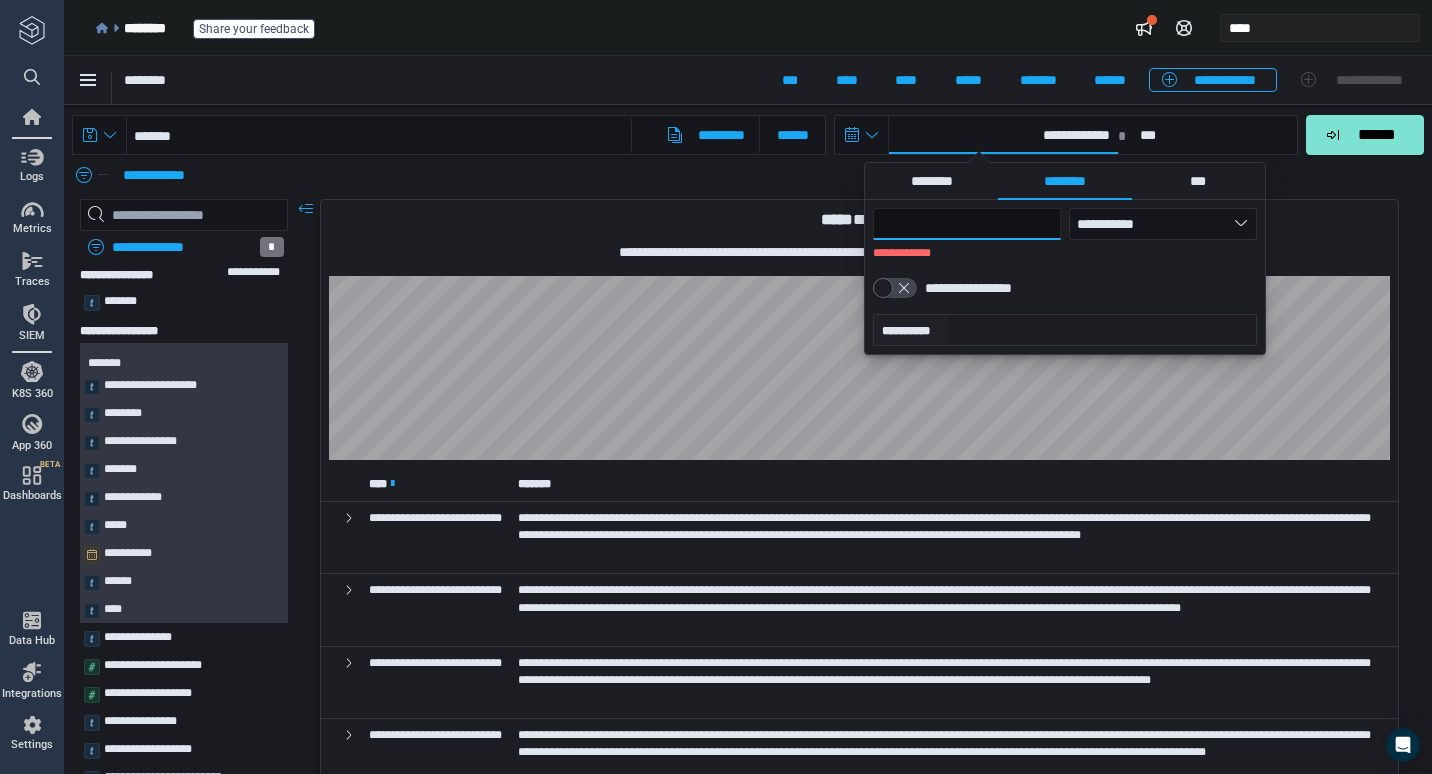 type on "*" 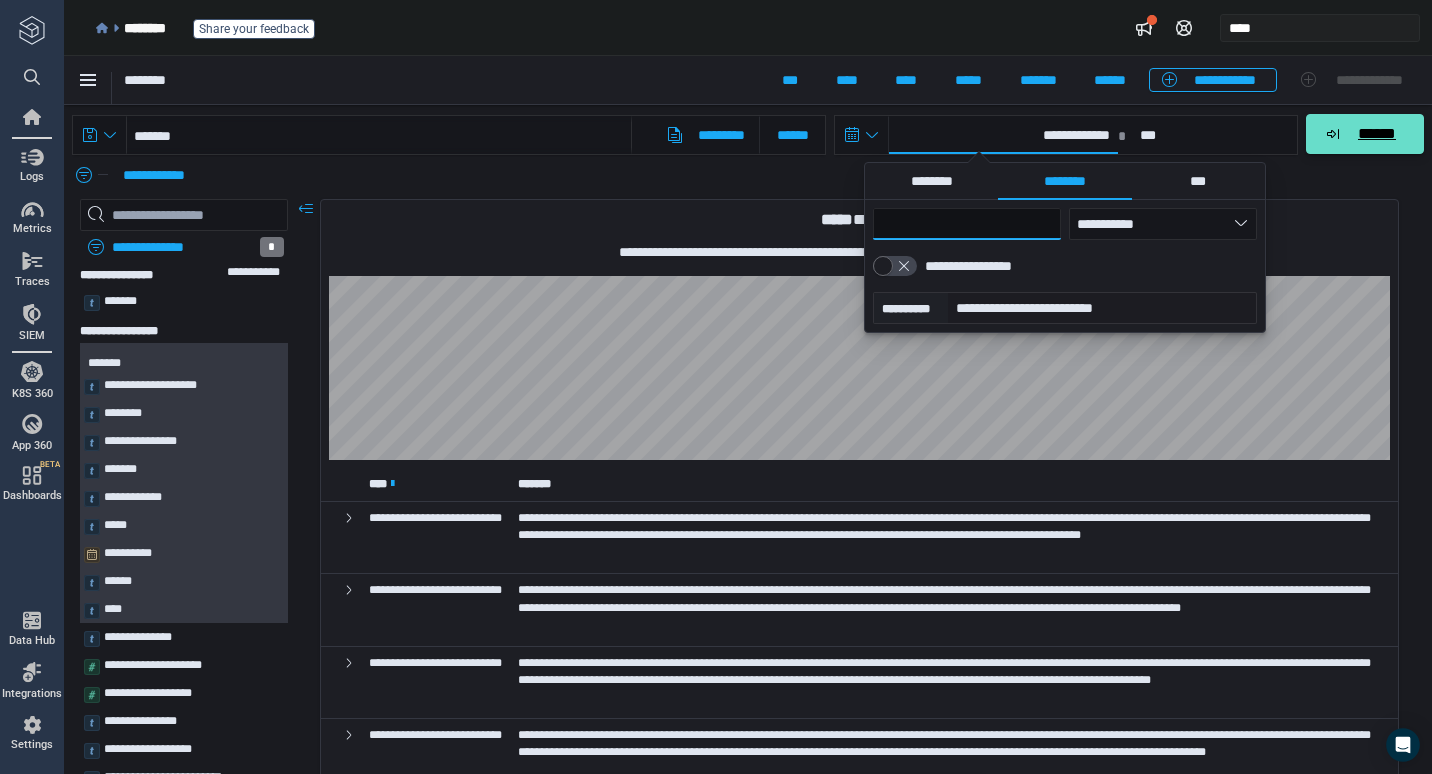type on "*" 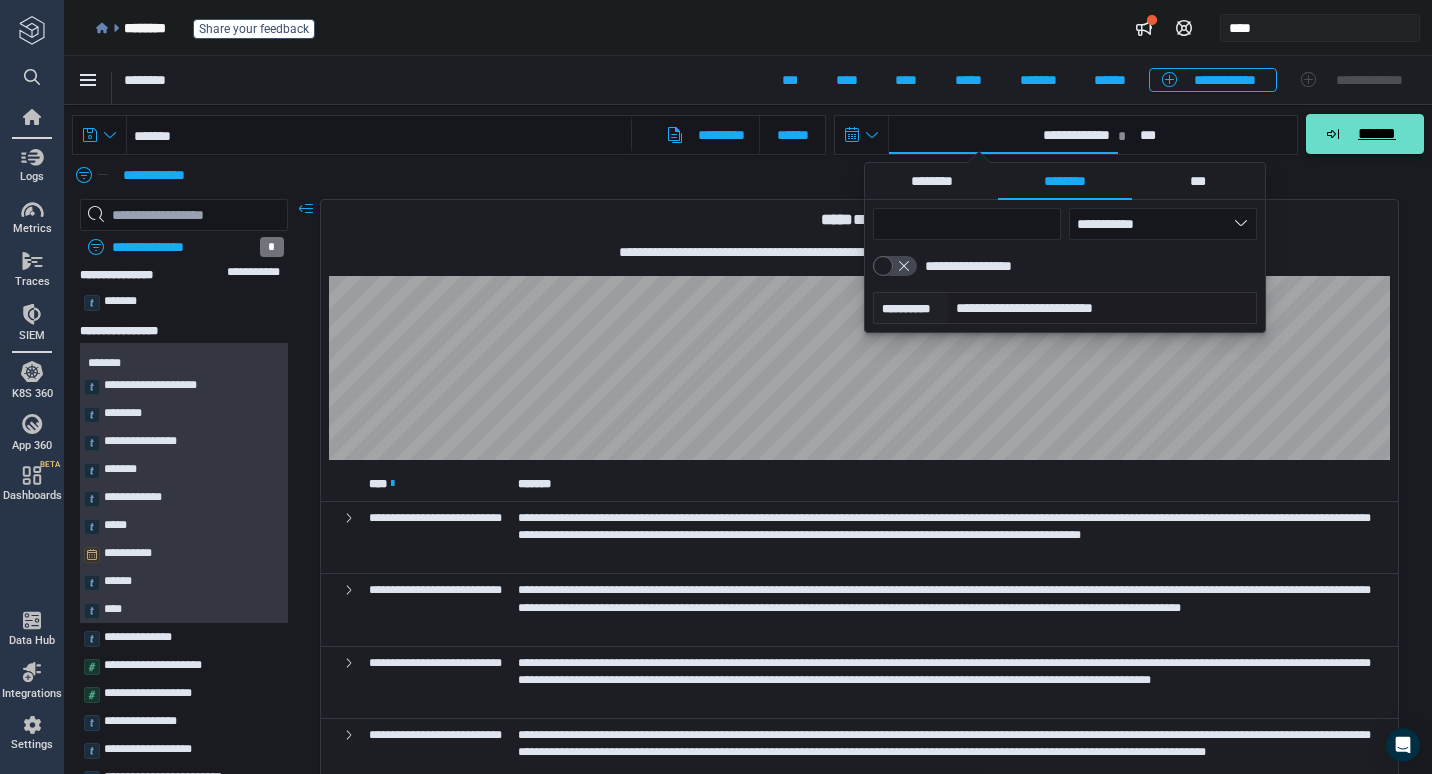 click on "******" at bounding box center [1365, 134] 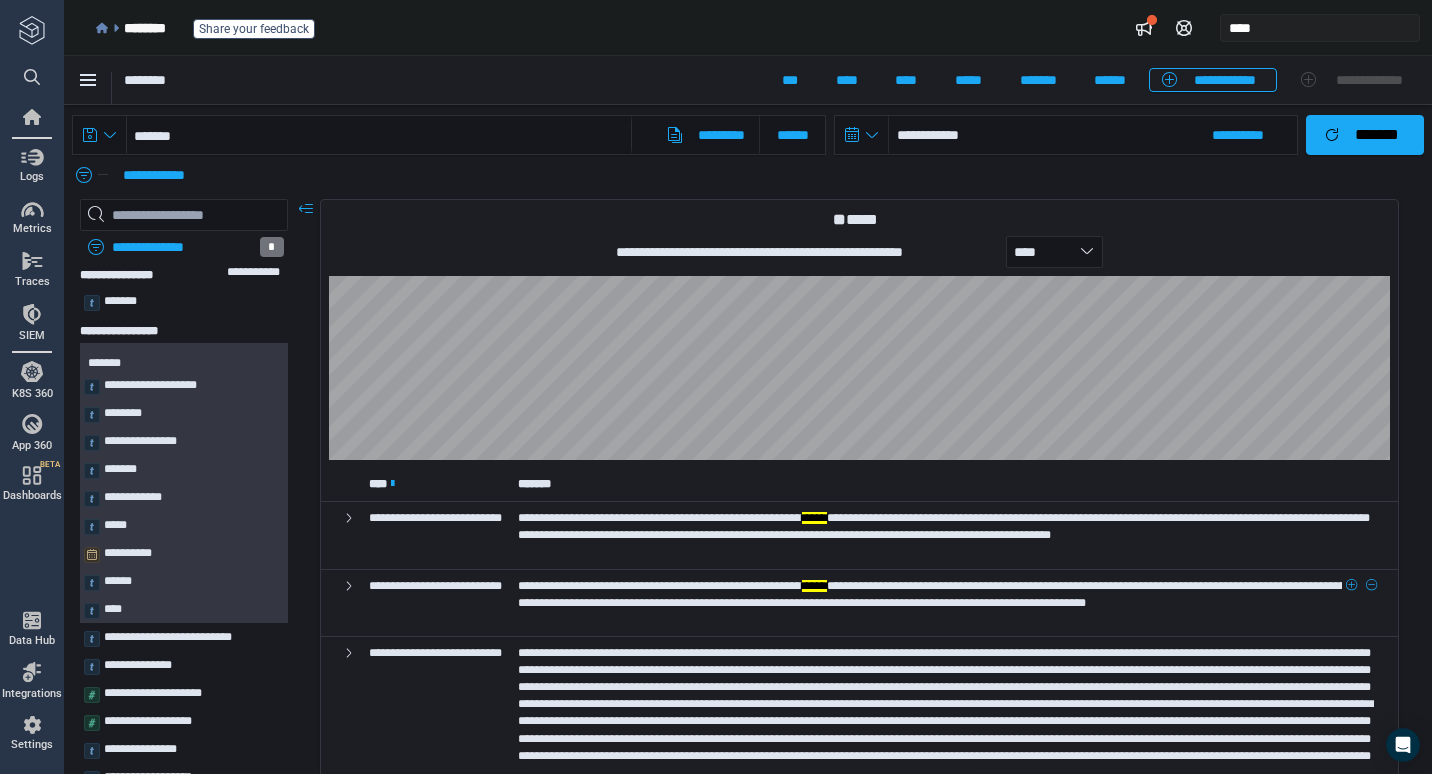 scroll, scrollTop: 366, scrollLeft: 0, axis: vertical 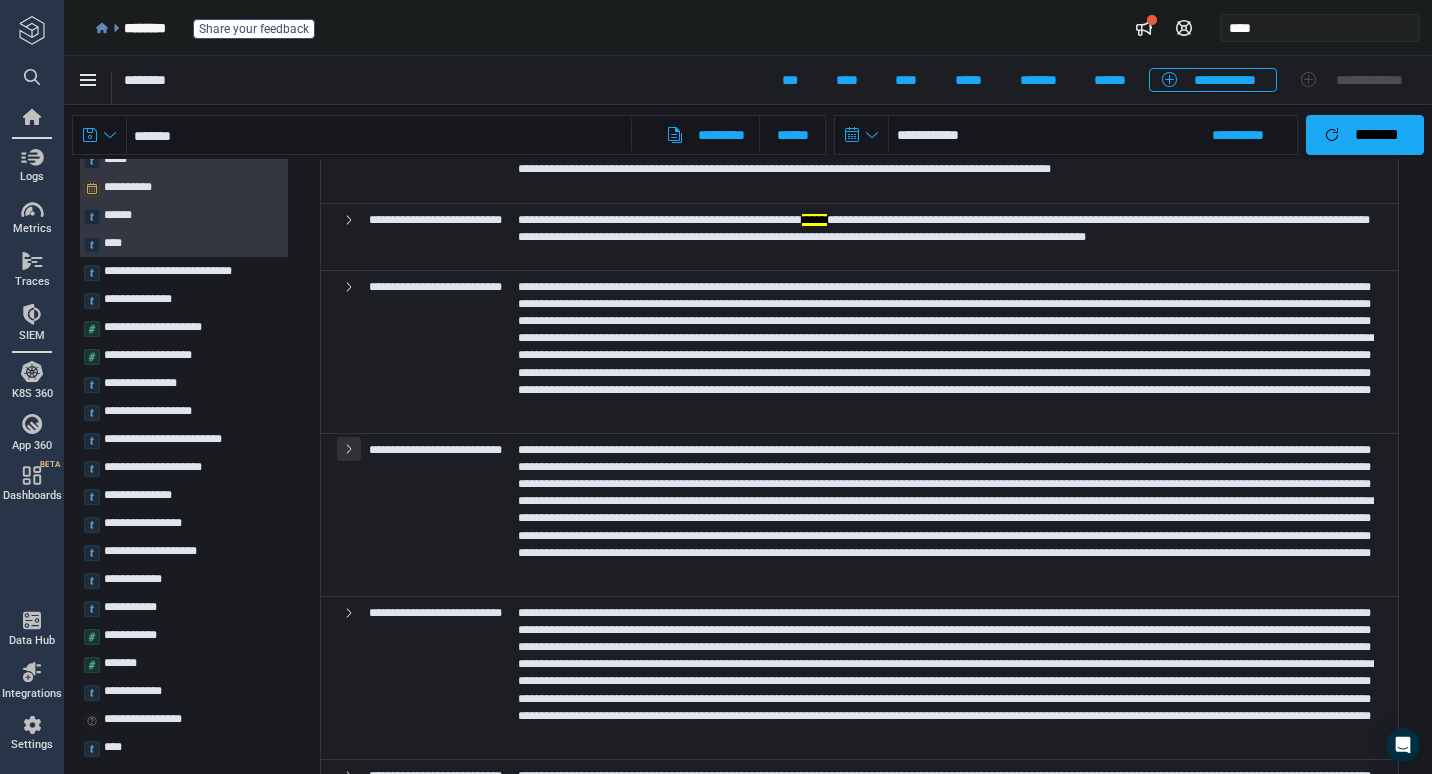 click 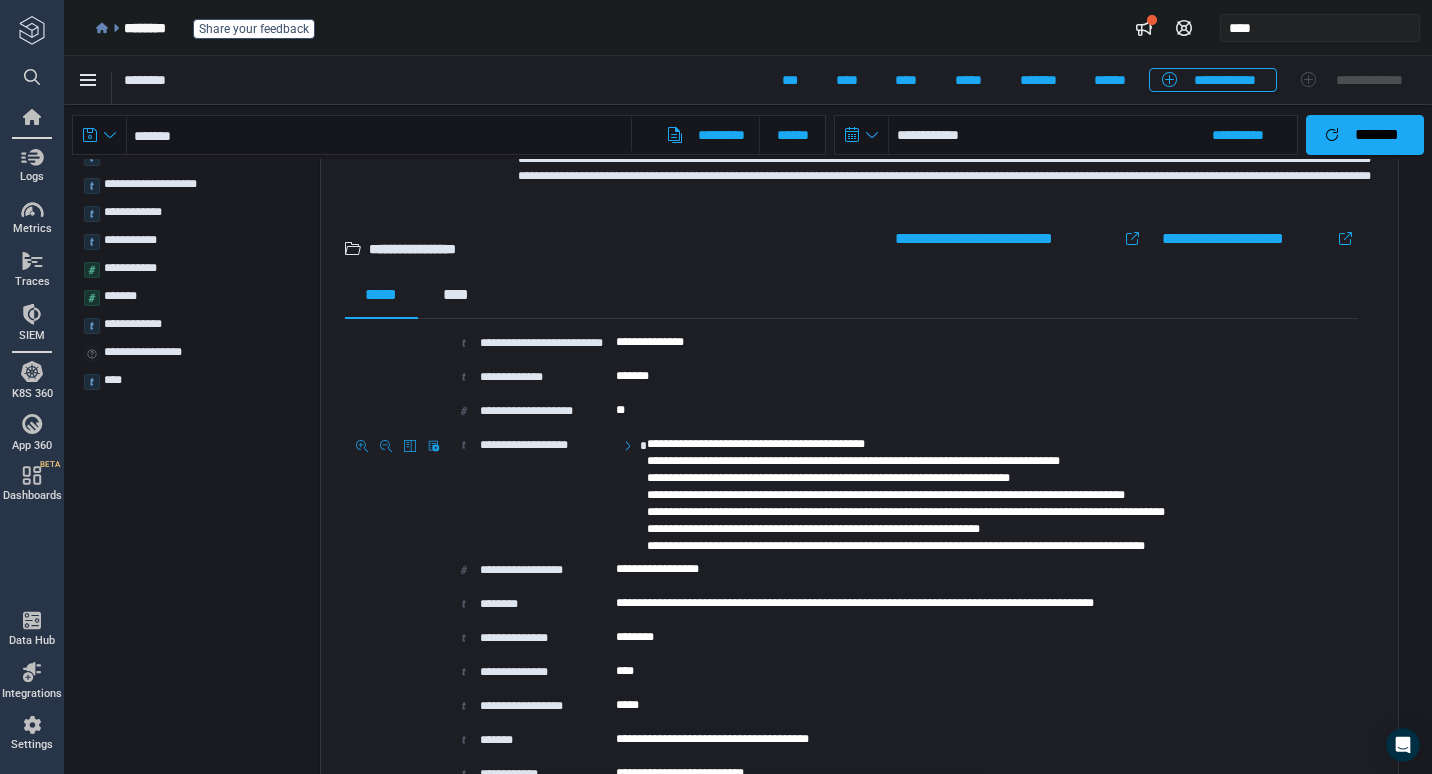 scroll, scrollTop: 366, scrollLeft: 0, axis: vertical 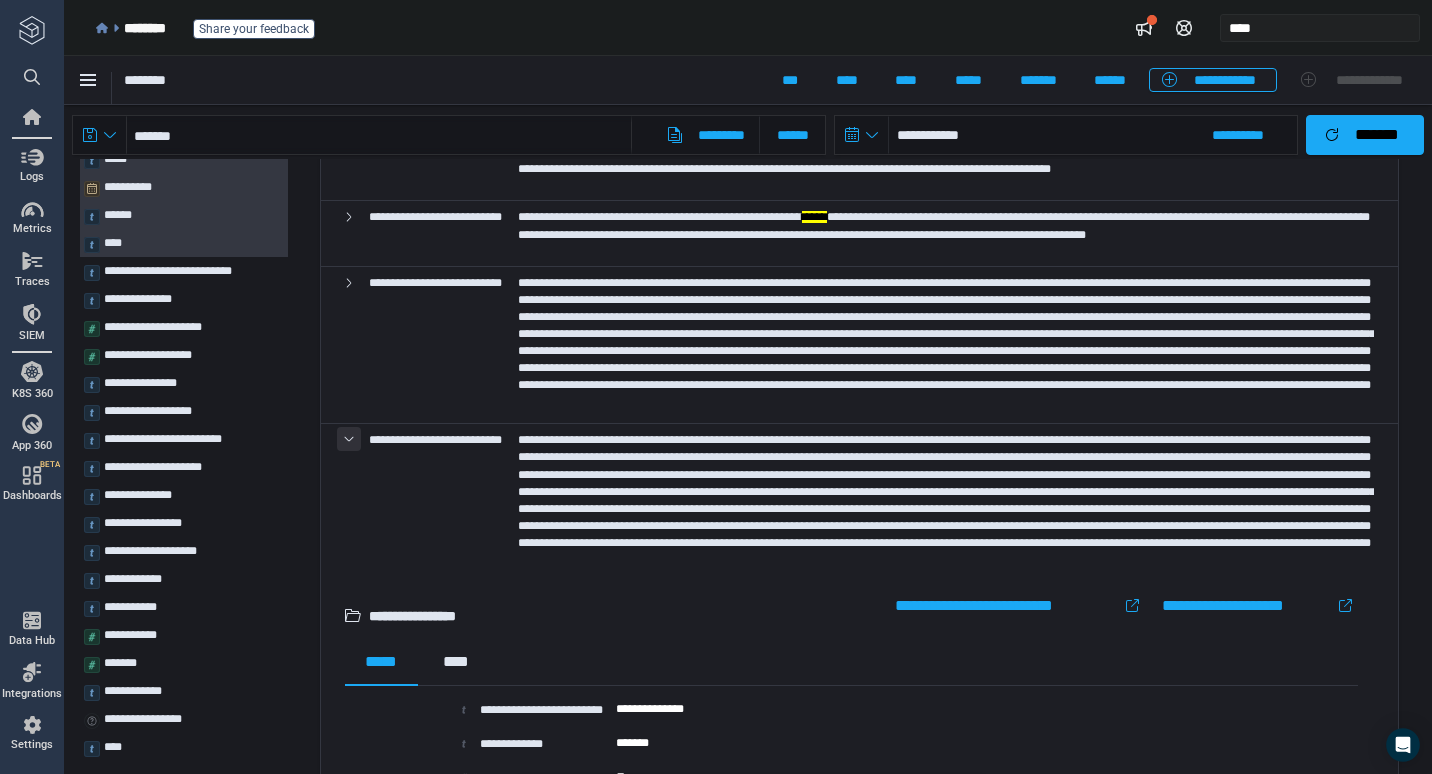 click 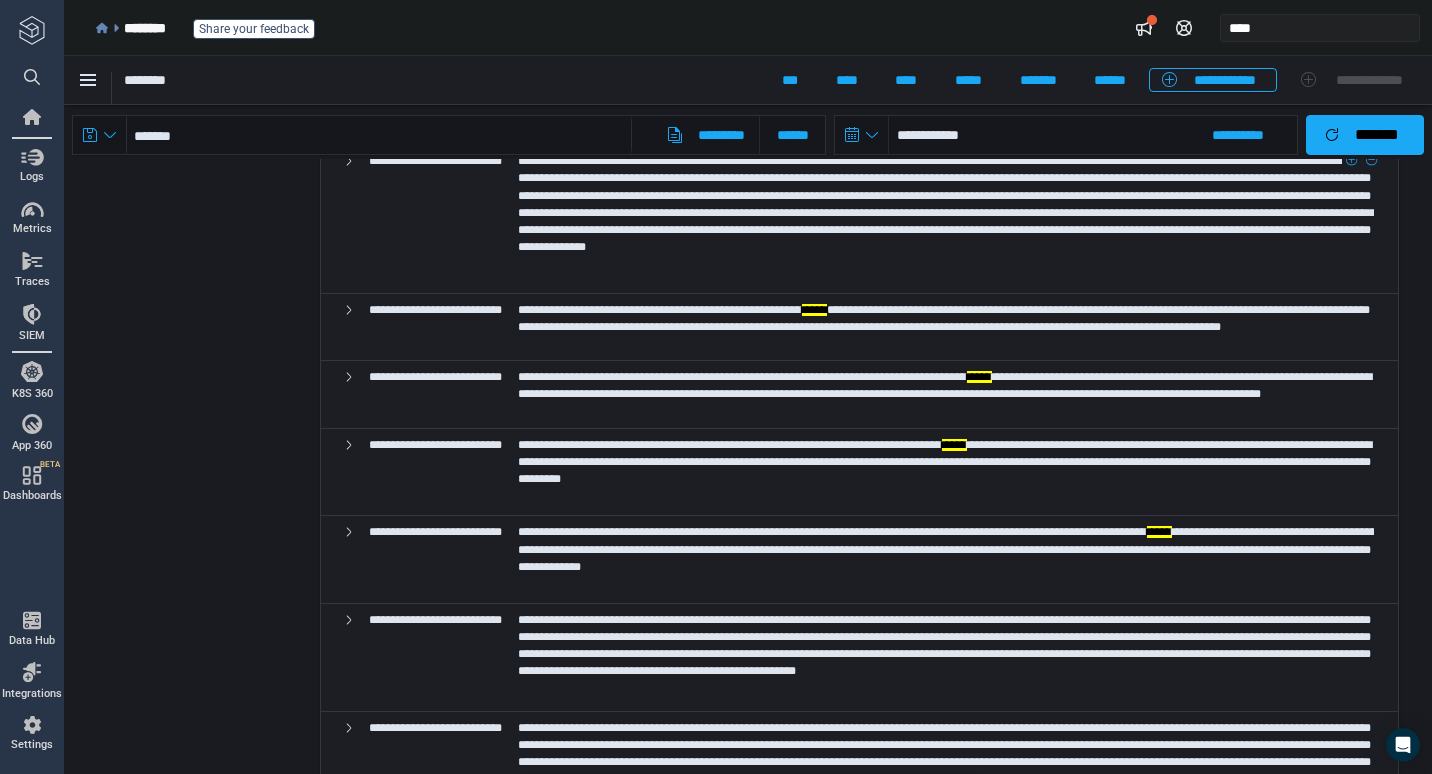 scroll, scrollTop: 2200, scrollLeft: 0, axis: vertical 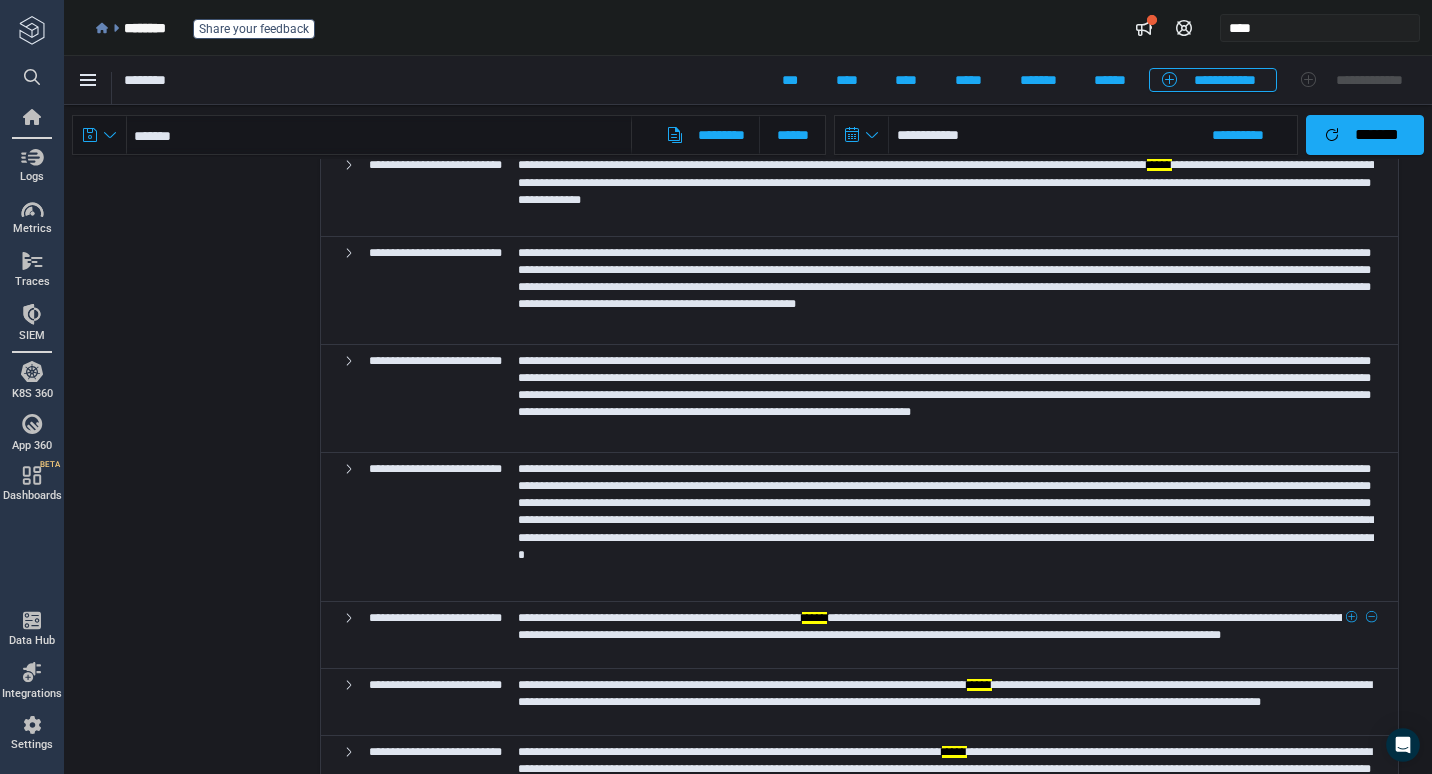 type 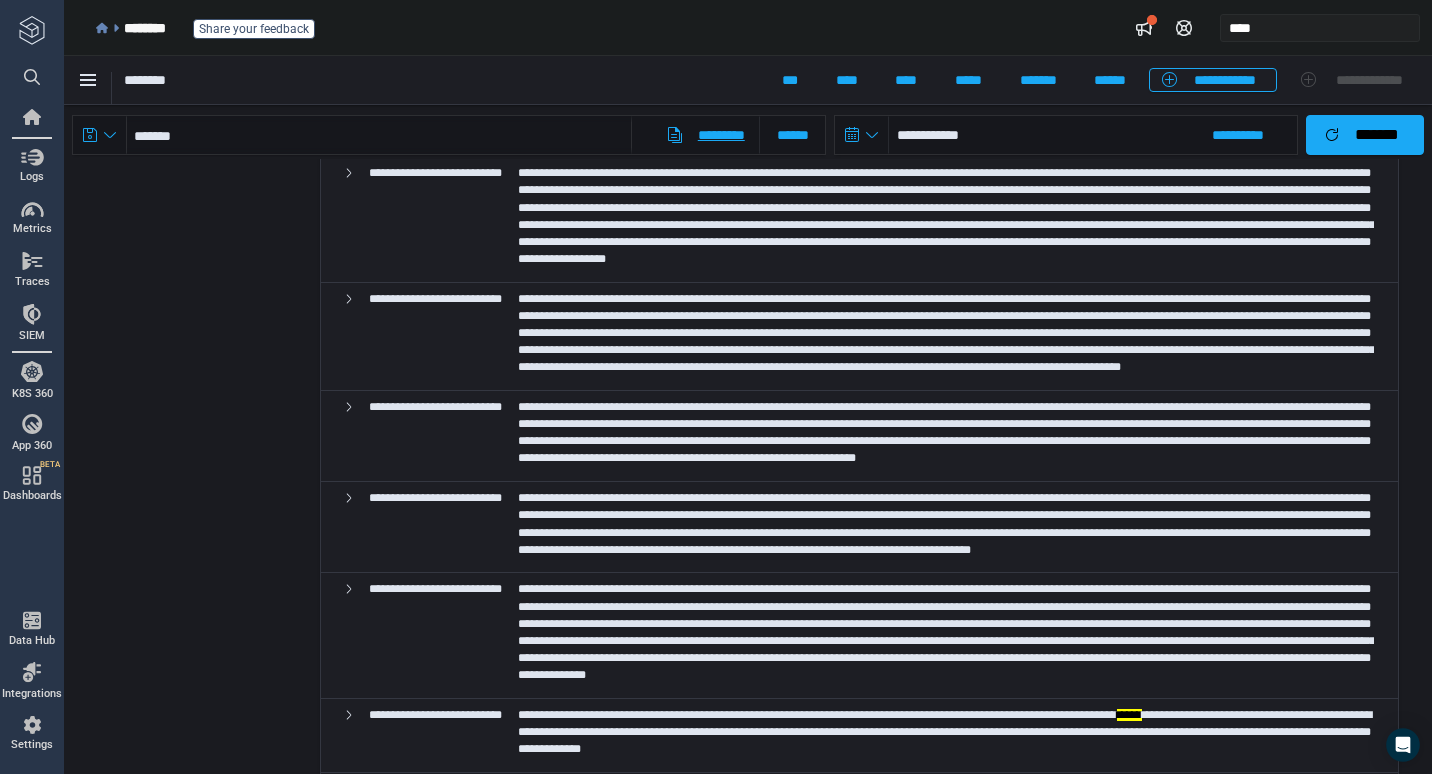 scroll, scrollTop: 5114, scrollLeft: 0, axis: vertical 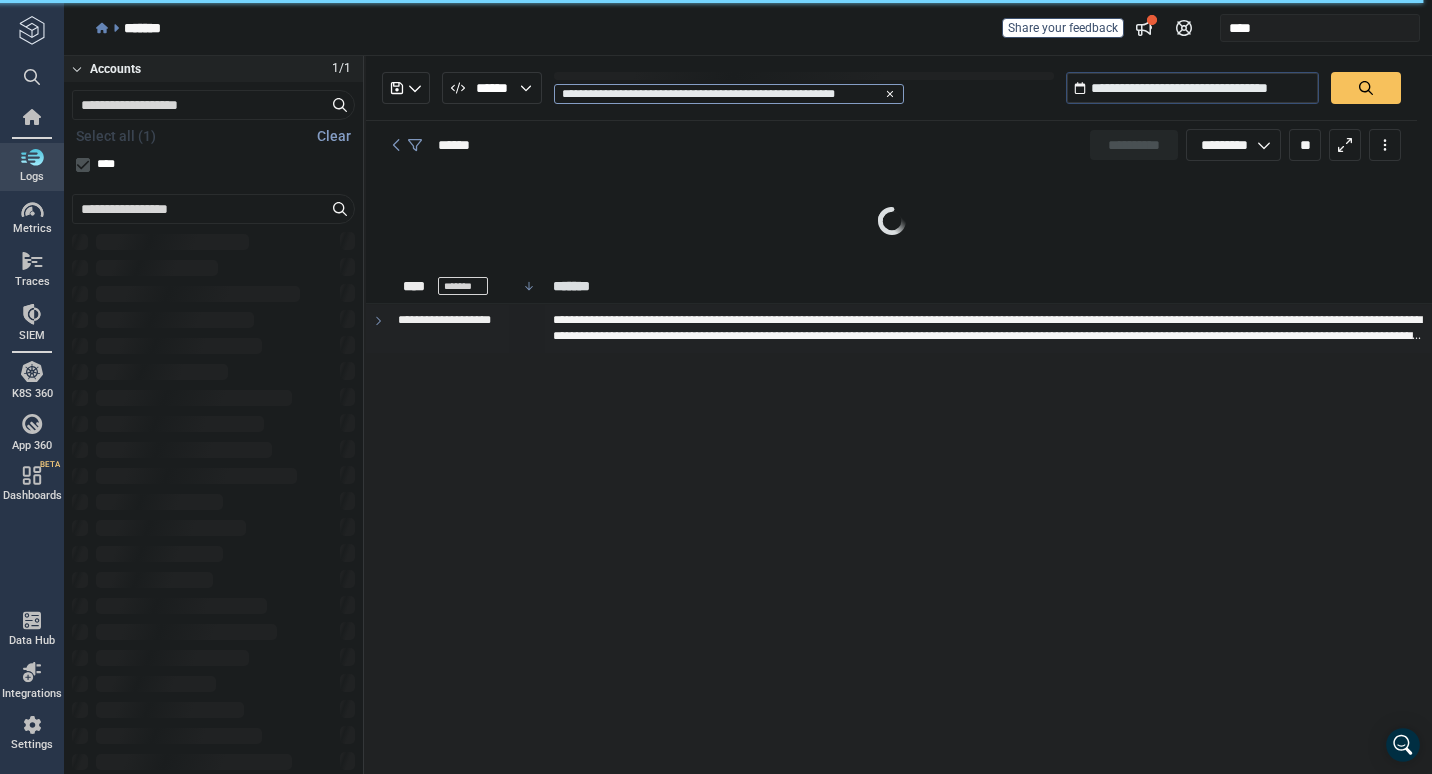 type on "*" 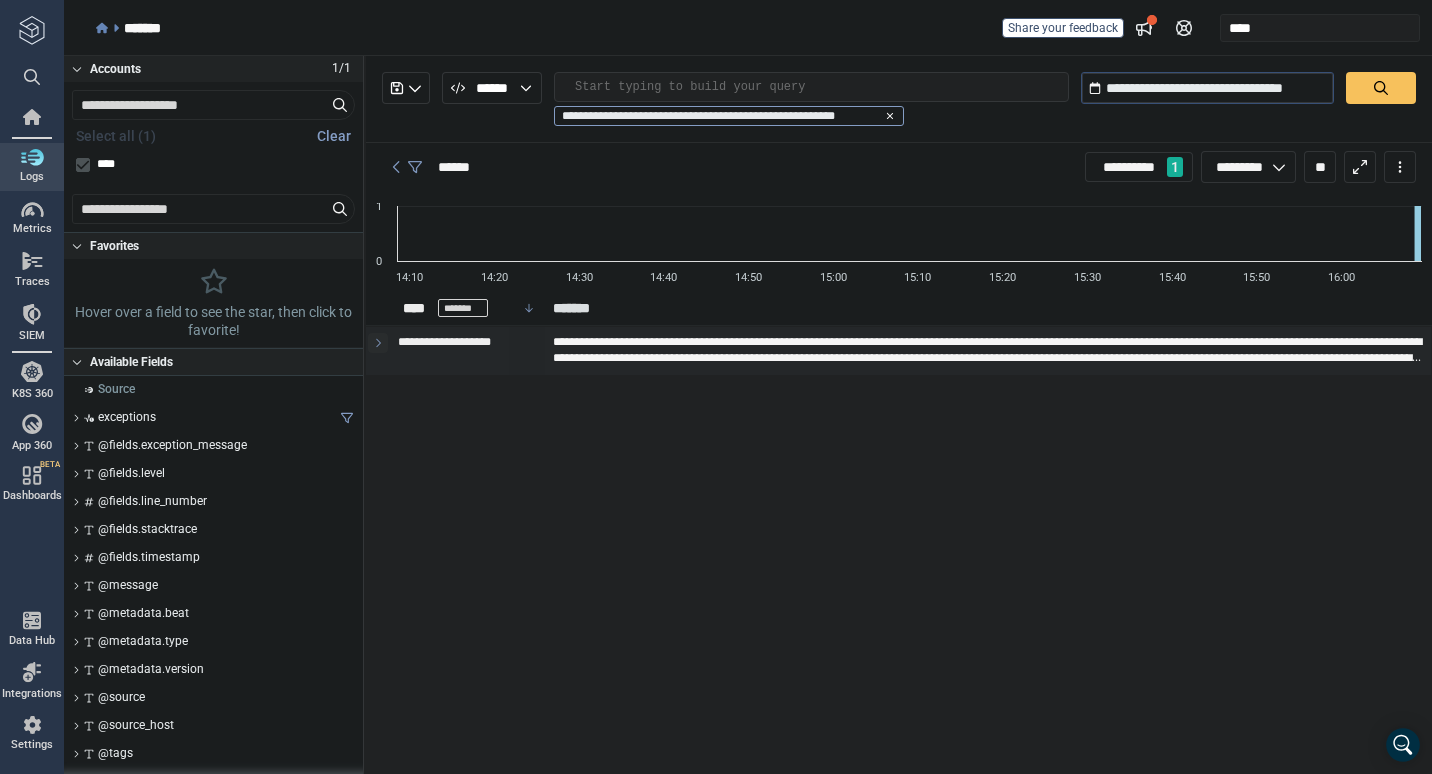 click at bounding box center (378, 343) 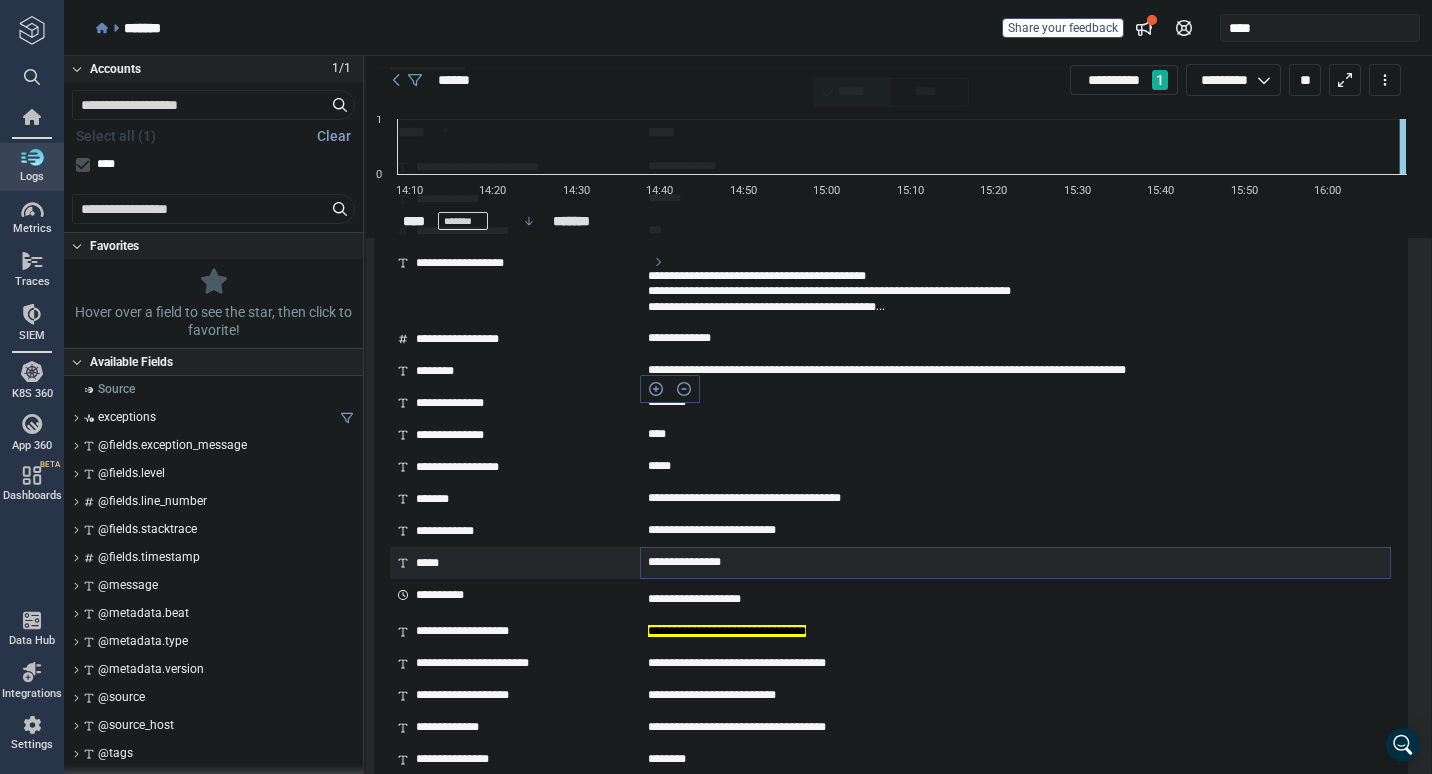 scroll, scrollTop: 0, scrollLeft: 0, axis: both 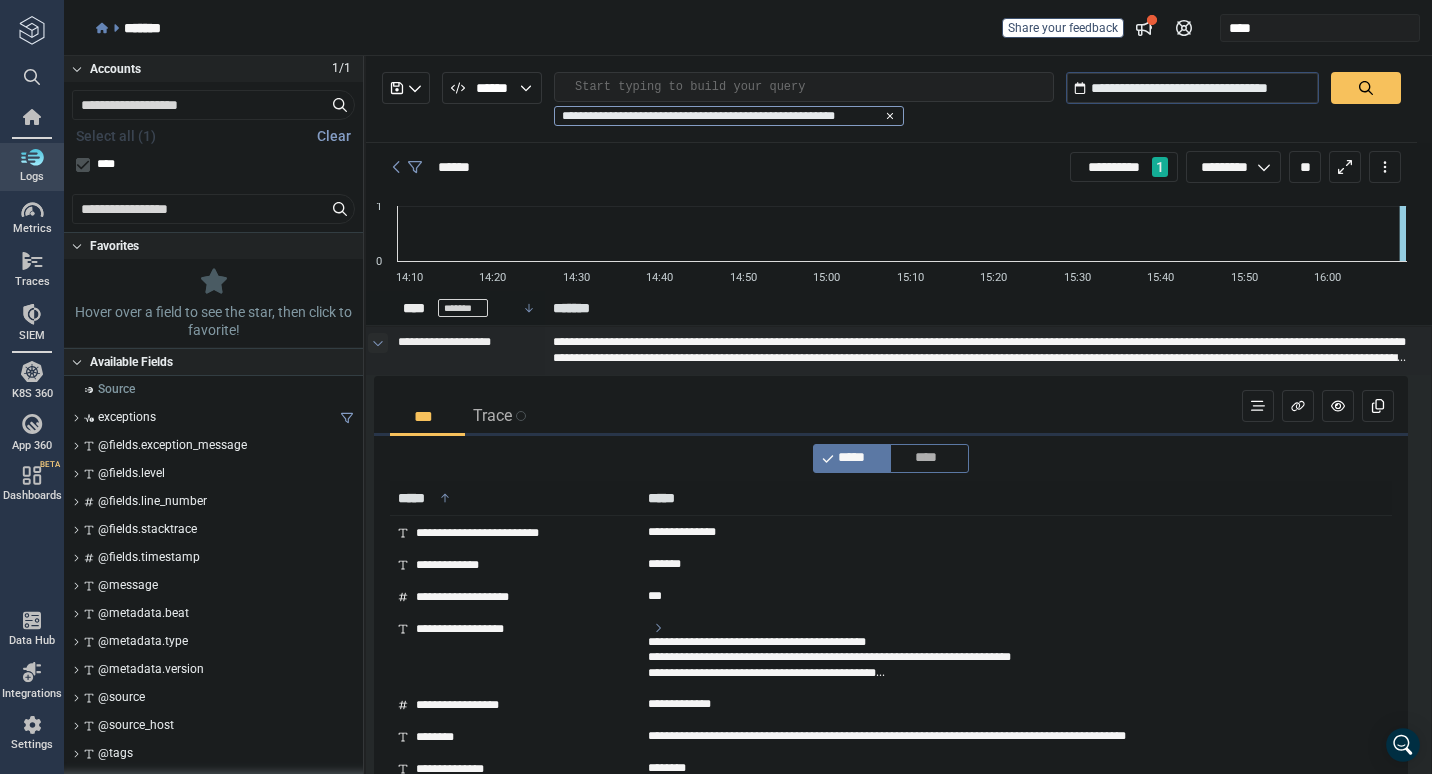 click 